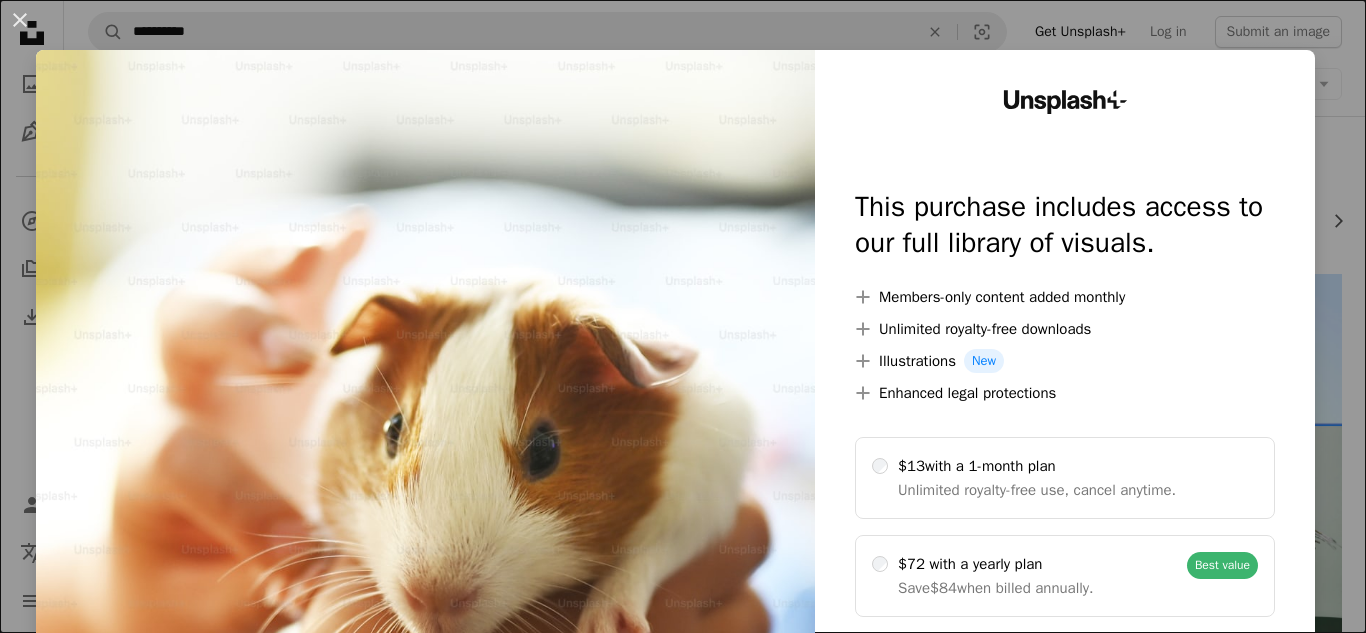 scroll, scrollTop: 36, scrollLeft: 0, axis: vertical 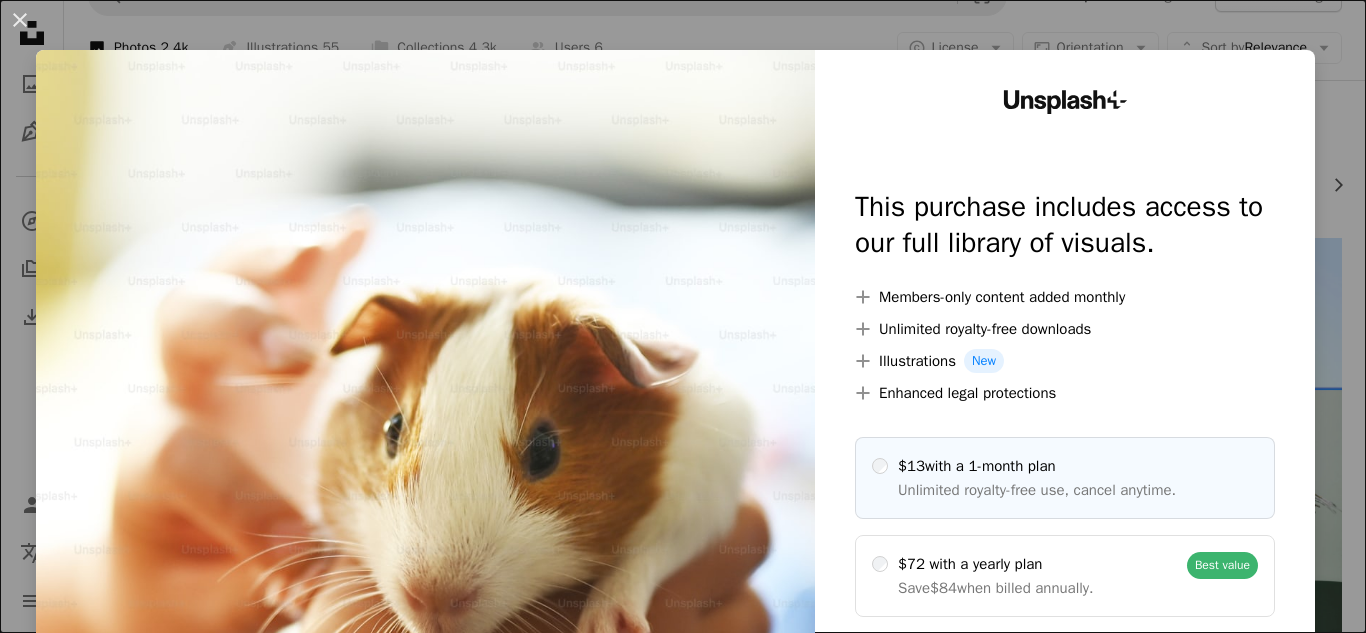 click on "Unlimited royalty-free use, cancel anytime." at bounding box center [1037, 490] 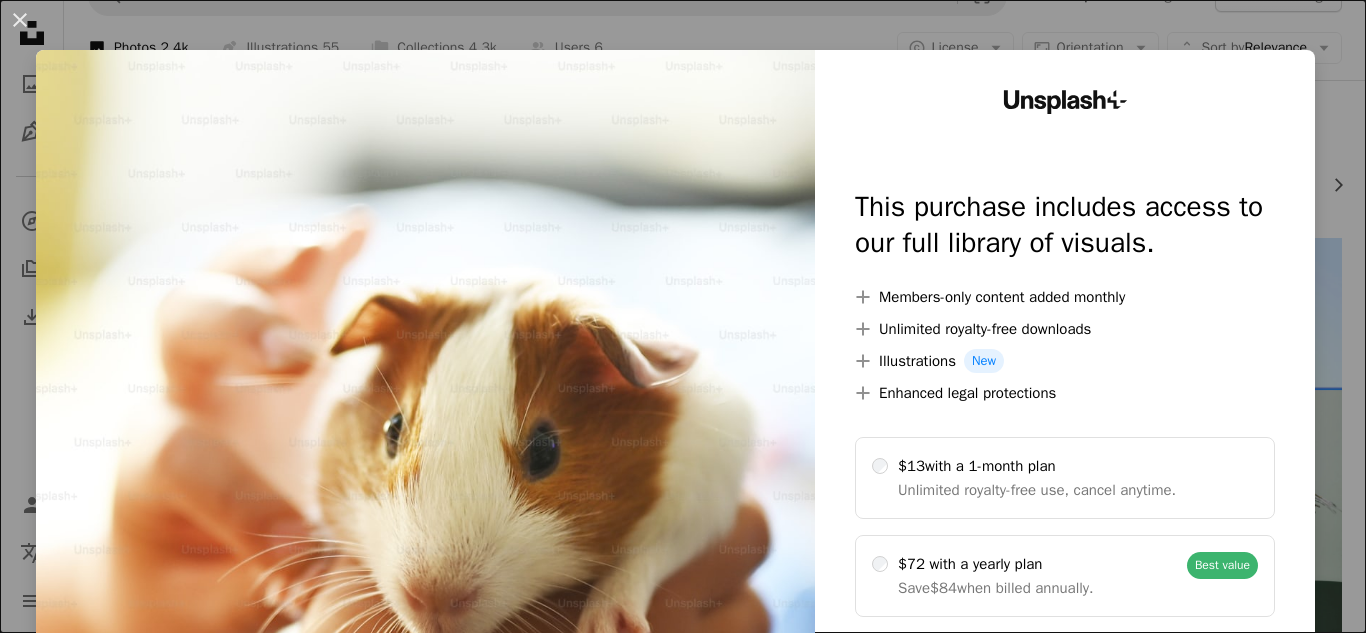 click on "An X shape Unsplash+ This purchase includes access to our full library of visuals. A plus sign Members-only content added monthly A plus sign Unlimited royalty-free downloads A plus sign Illustrations  New A plus sign Enhanced legal protections $13  with a 1-month plan Unlimited royalty-free use, cancel anytime. $72   with a yearly plan Save  $84  when billed annually. Best value Continue with purchase Taxes where applicable. Renews automatically. Cancel anytime." at bounding box center (683, 316) 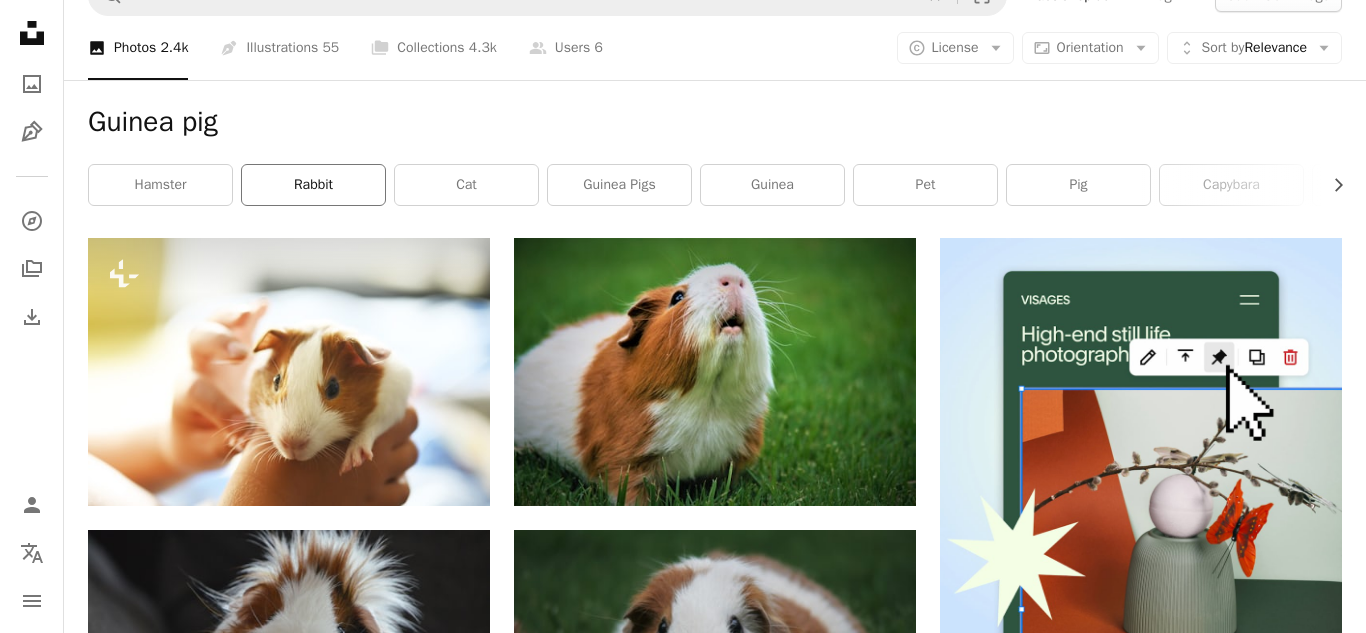 click on "rabbit" at bounding box center [313, 185] 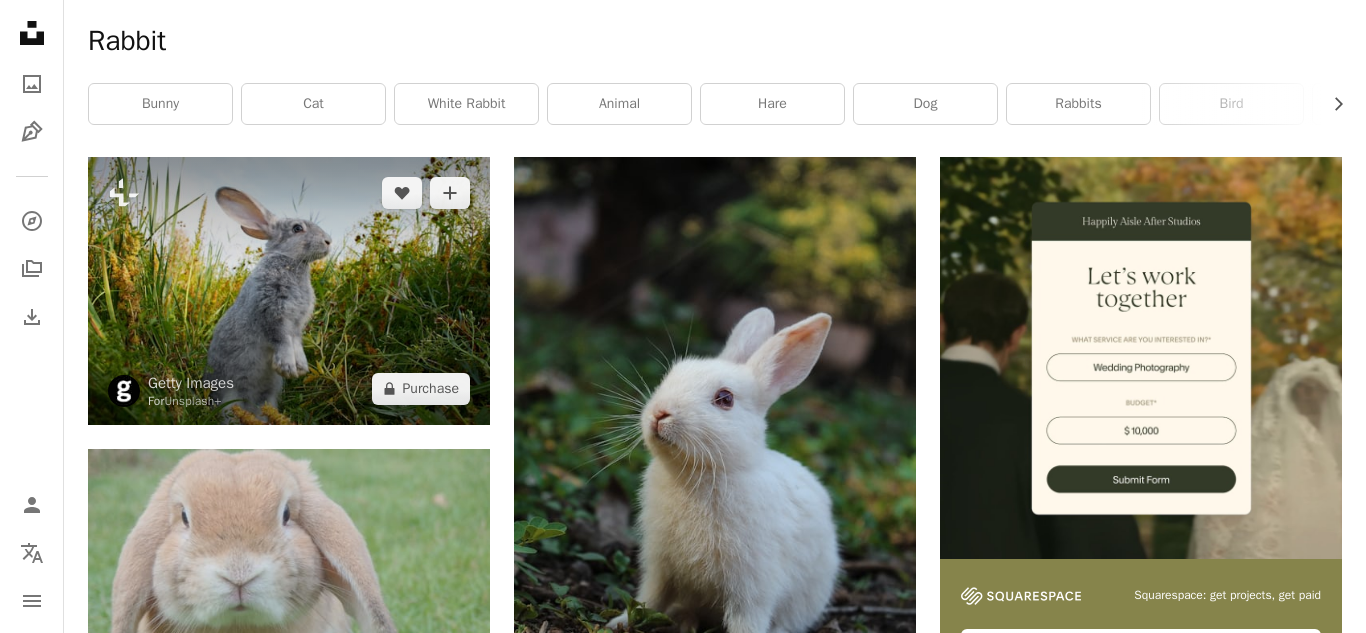 scroll, scrollTop: 0, scrollLeft: 0, axis: both 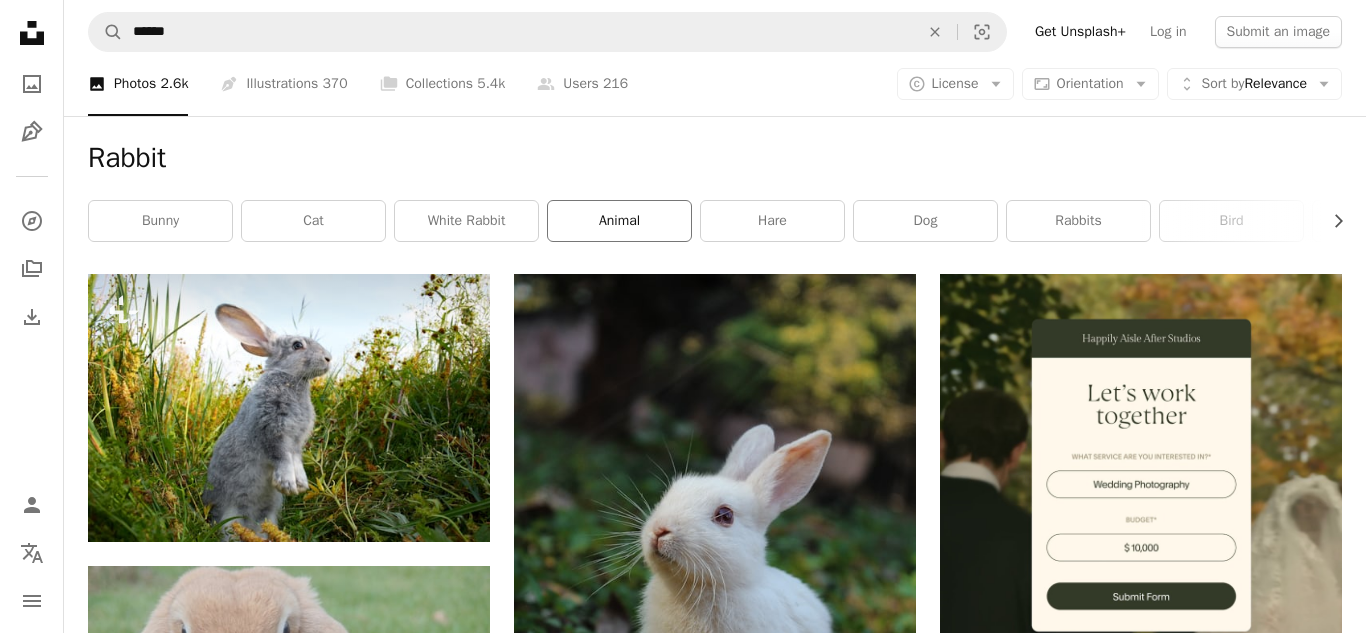 click on "animal" at bounding box center (619, 221) 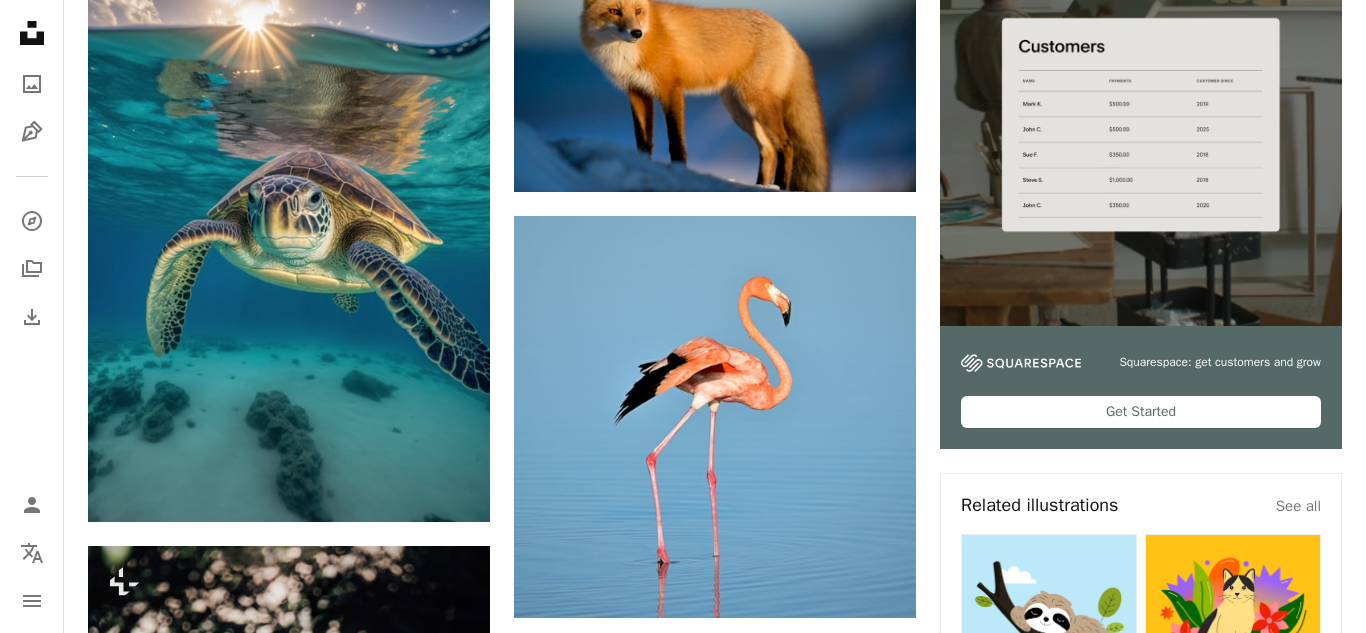 scroll, scrollTop: 351, scrollLeft: 0, axis: vertical 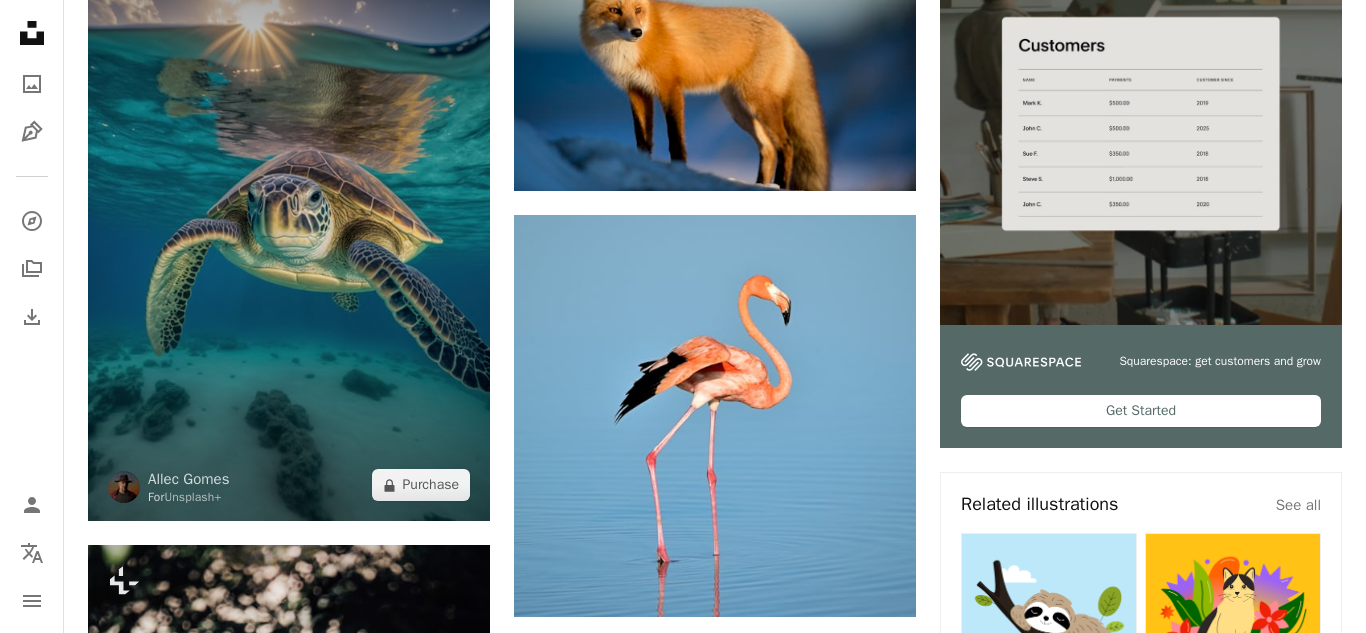 click at bounding box center (289, 222) 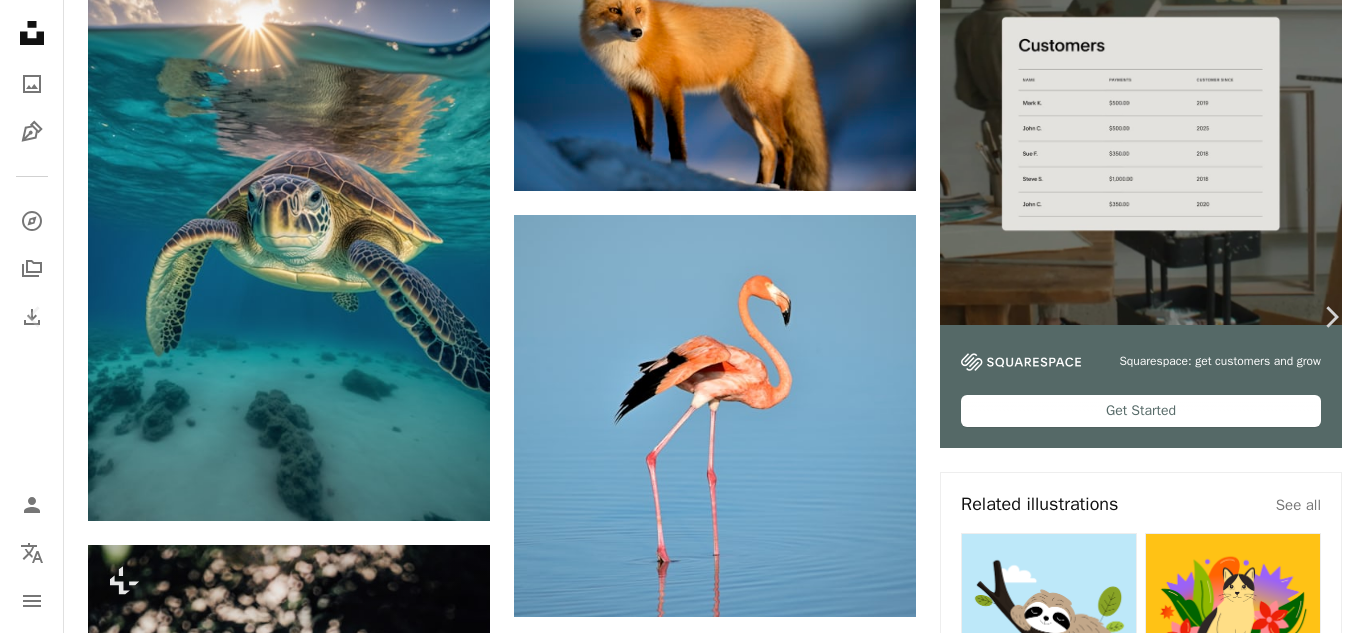 click on "A plus sign" at bounding box center [1011, 5139] 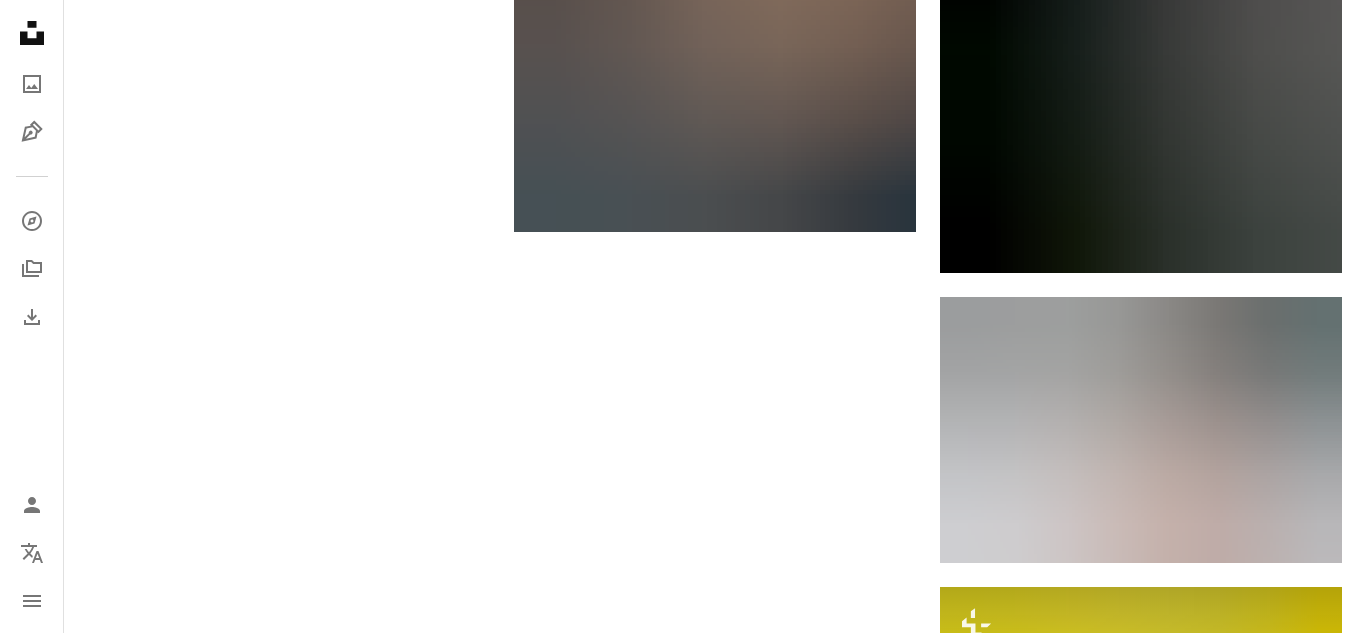 scroll, scrollTop: 3238, scrollLeft: 0, axis: vertical 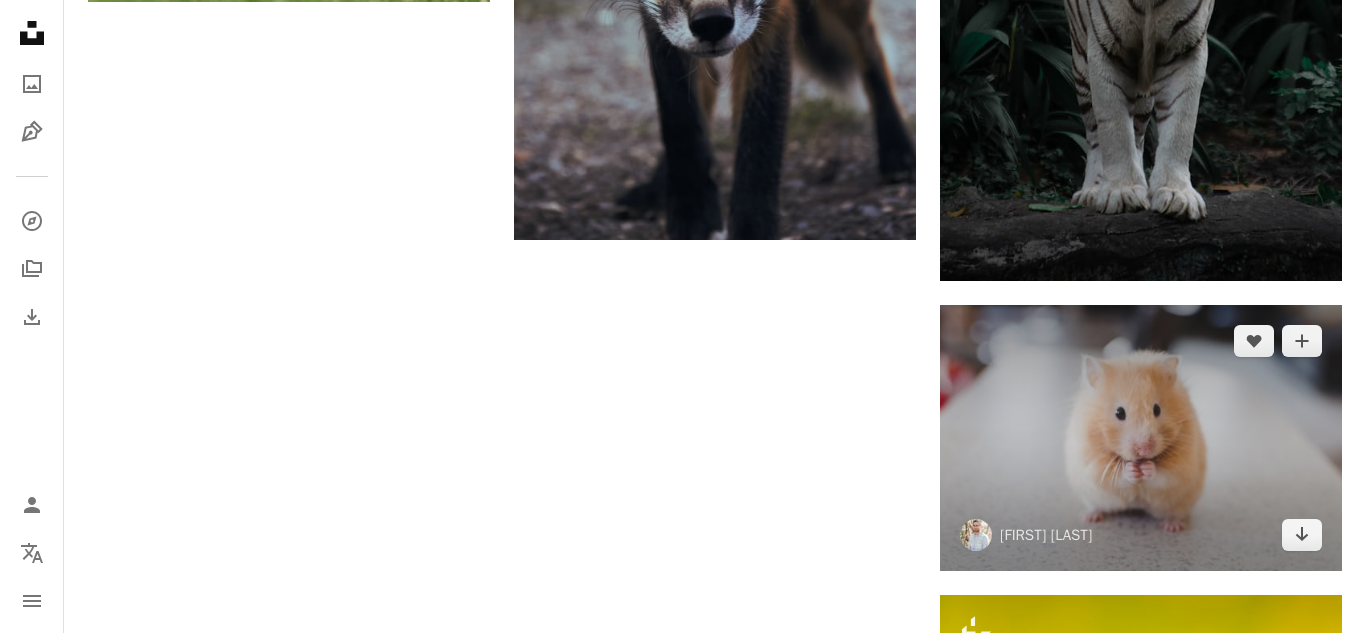 click at bounding box center (1141, 438) 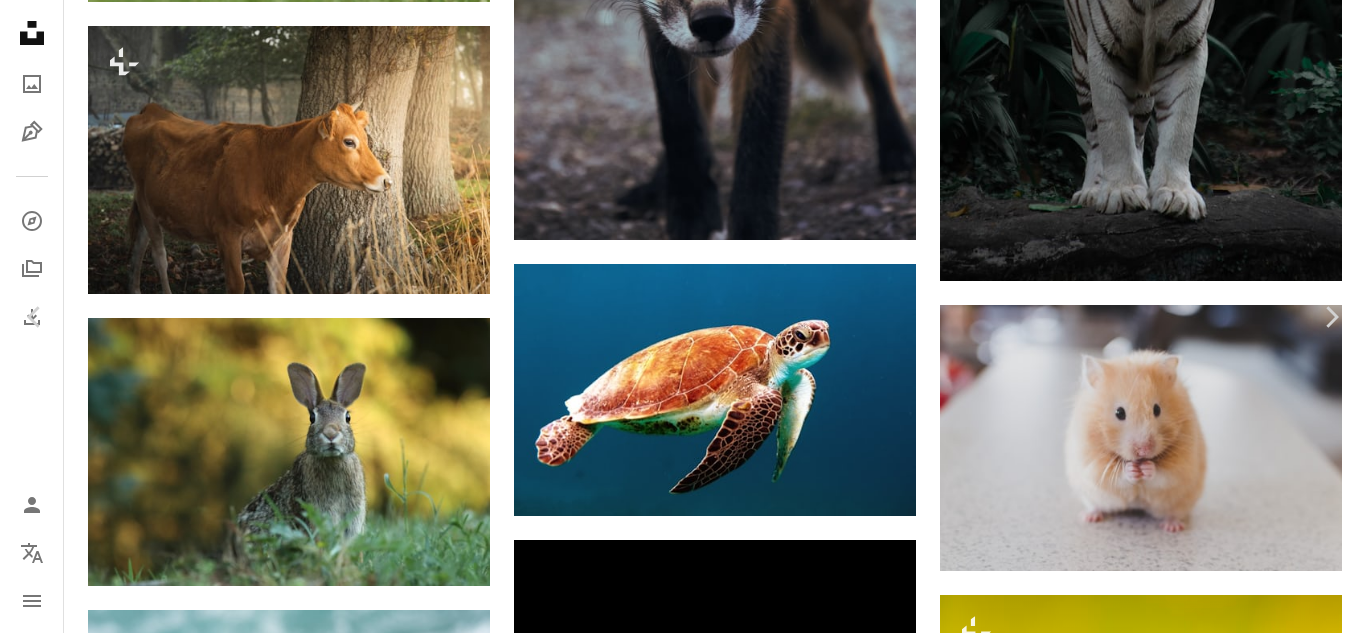 click on "Download free" at bounding box center (1167, 5055) 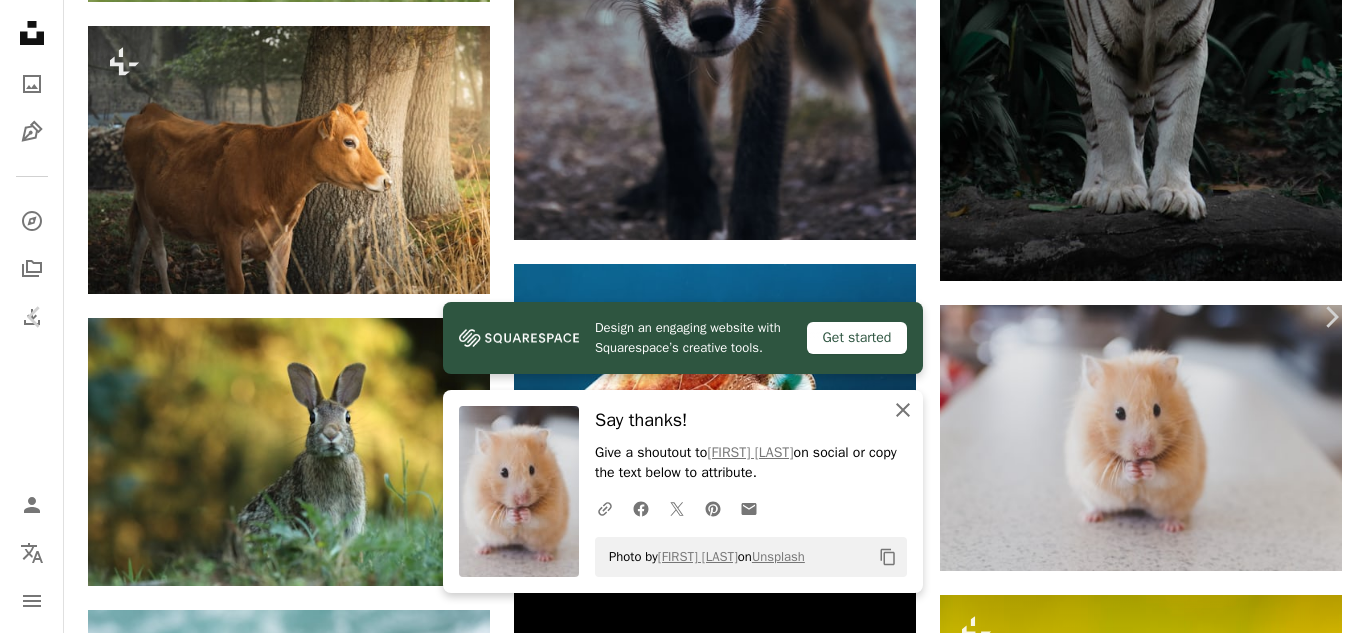 click on "An X shape" 